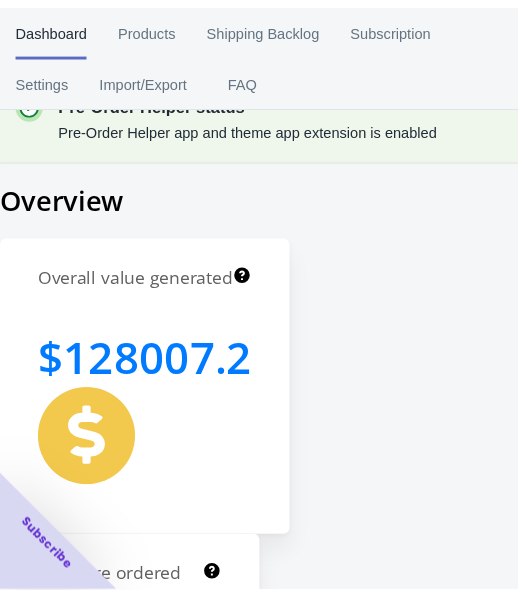 scroll, scrollTop: 0, scrollLeft: 0, axis: both 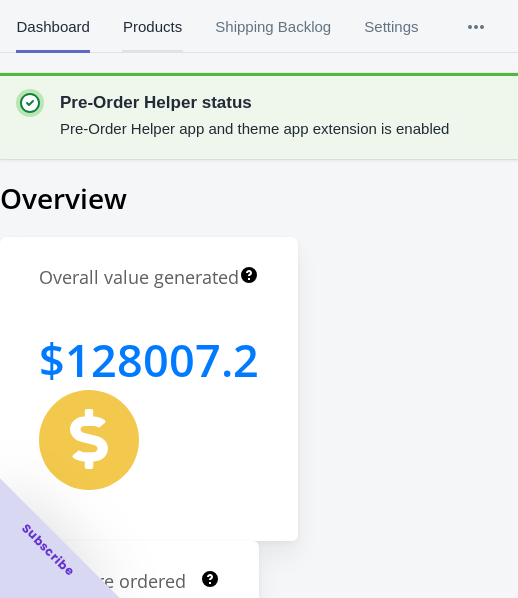 click on "Products" at bounding box center (152, 27) 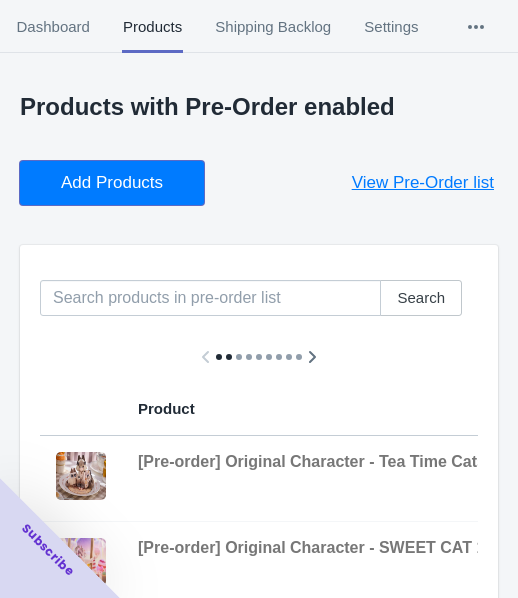 click on "Add Products" at bounding box center [112, 183] 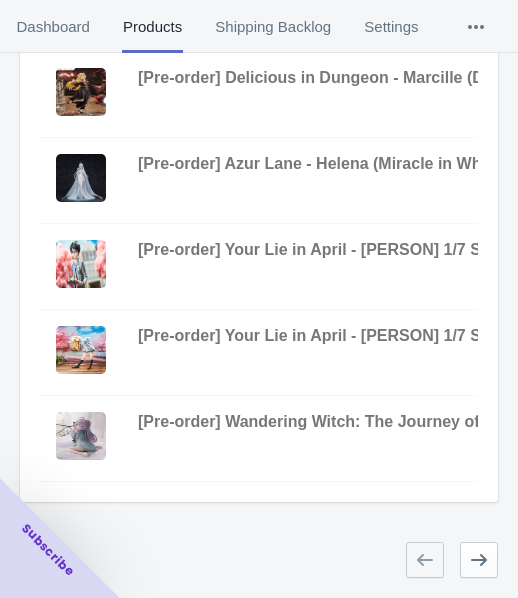 scroll, scrollTop: 823, scrollLeft: 0, axis: vertical 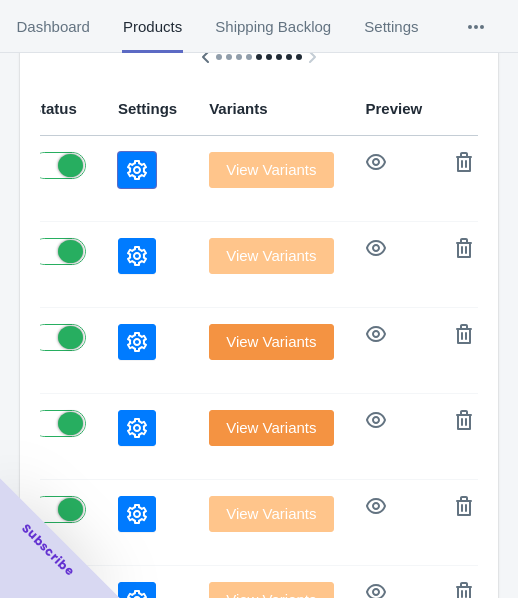 click at bounding box center (137, 170) 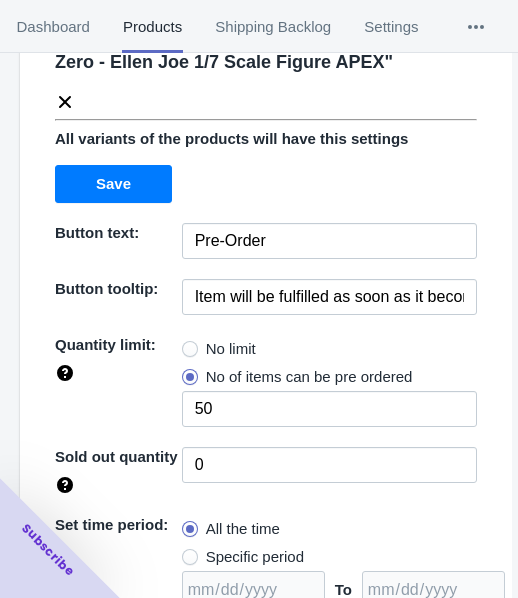 scroll, scrollTop: 100, scrollLeft: 0, axis: vertical 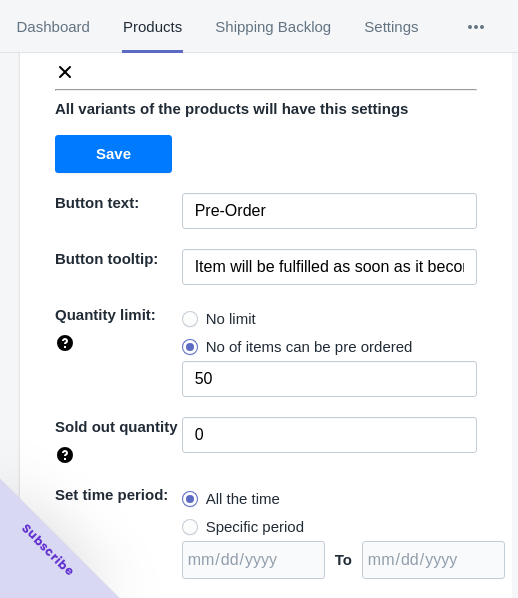 click on "No limit" at bounding box center [231, 319] 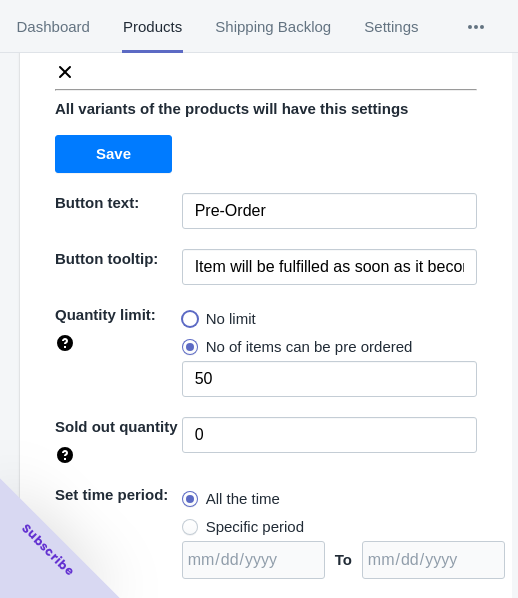 radio on "true" 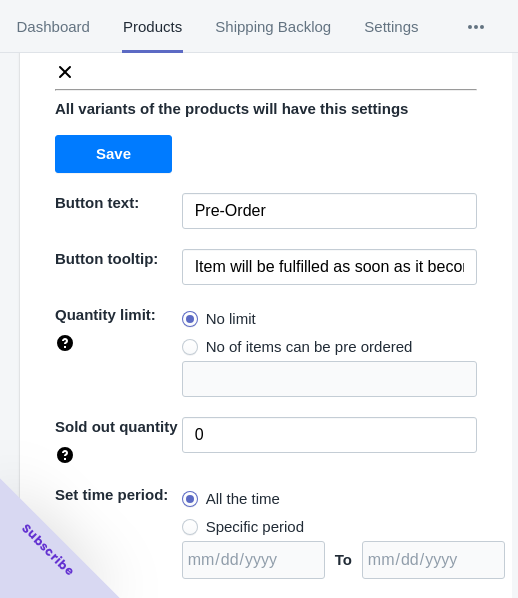 click on "Specific period" at bounding box center (255, 527) 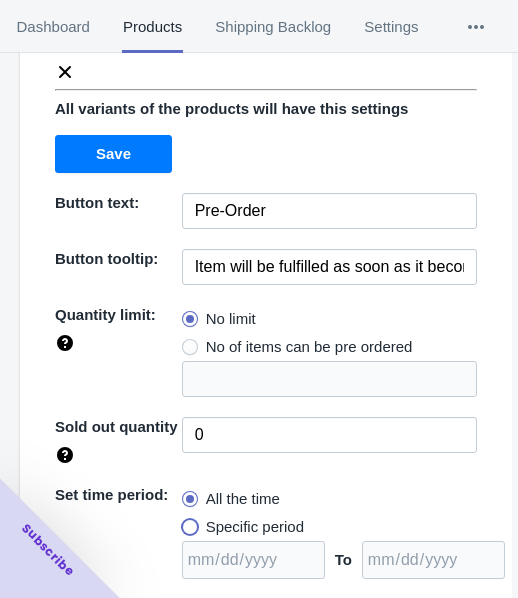 radio on "true" 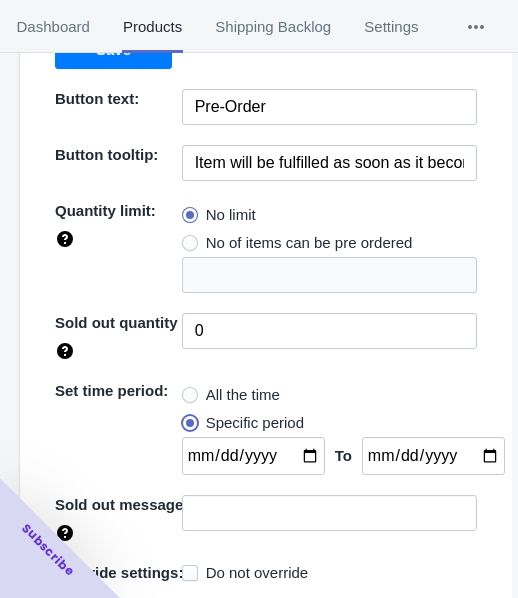scroll, scrollTop: 262, scrollLeft: 0, axis: vertical 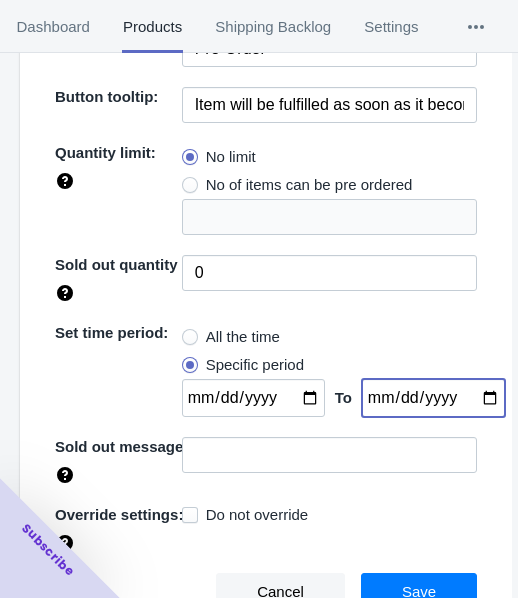 click at bounding box center [433, 398] 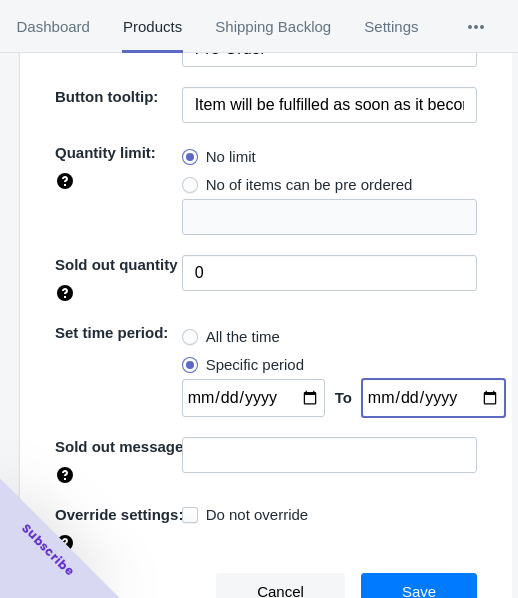 type on "[DATE]" 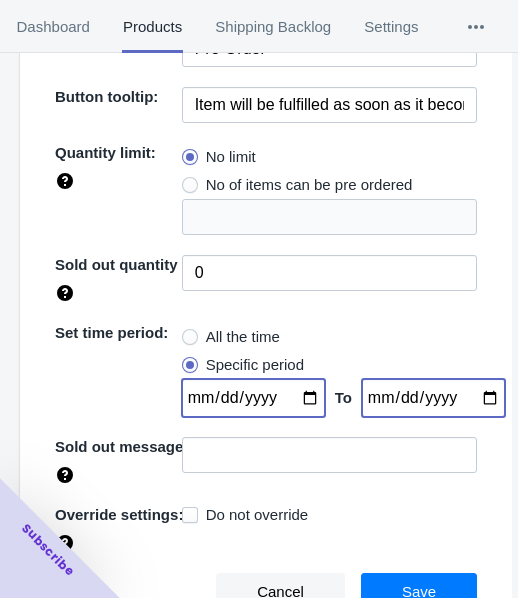 click at bounding box center (253, 398) 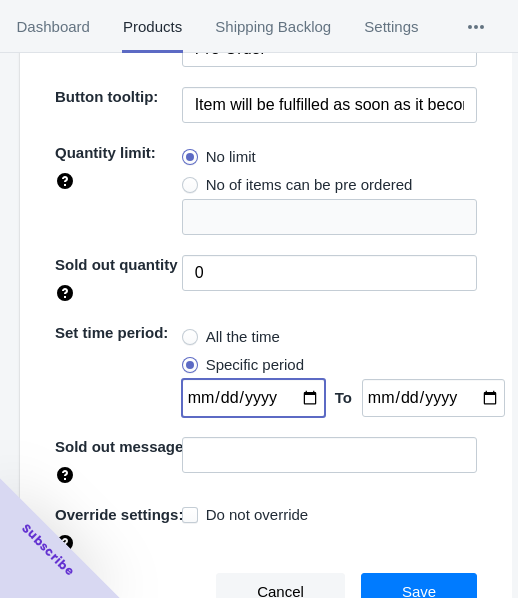 type on "[DATE]" 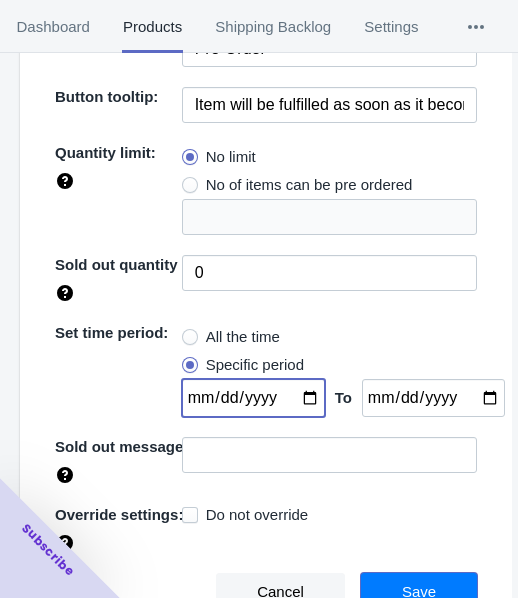 click on "Save" at bounding box center [419, 592] 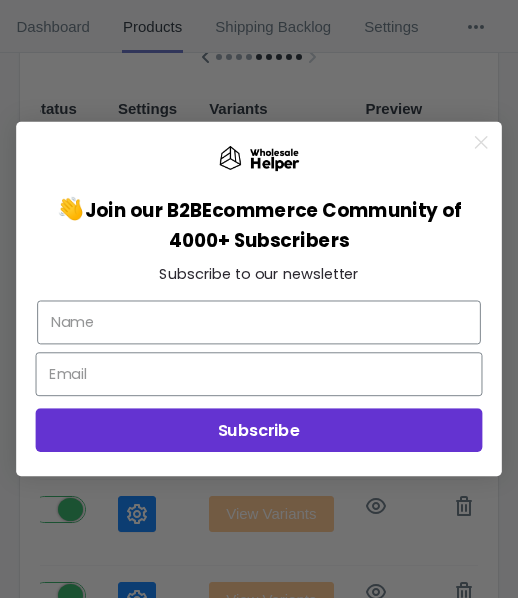 click on "Close dialog
👋  Join our B2B  Ecommerce Community of 4000+ Subscribers Subscribe to our newsletter Subscribe Submit" at bounding box center (259, 299) 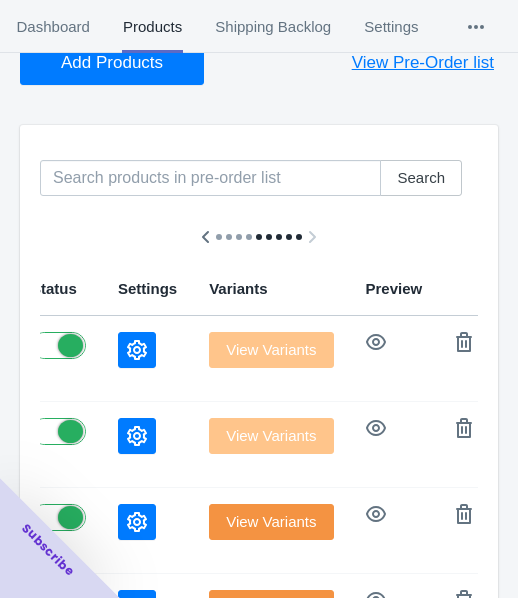 scroll, scrollTop: 0, scrollLeft: 0, axis: both 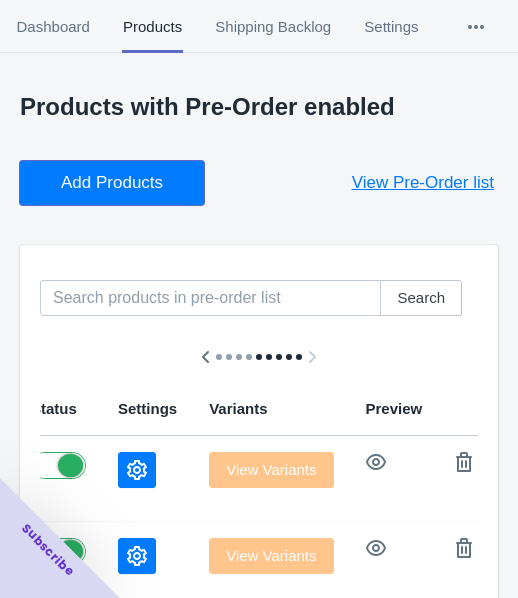click on "Add Products" at bounding box center (112, 183) 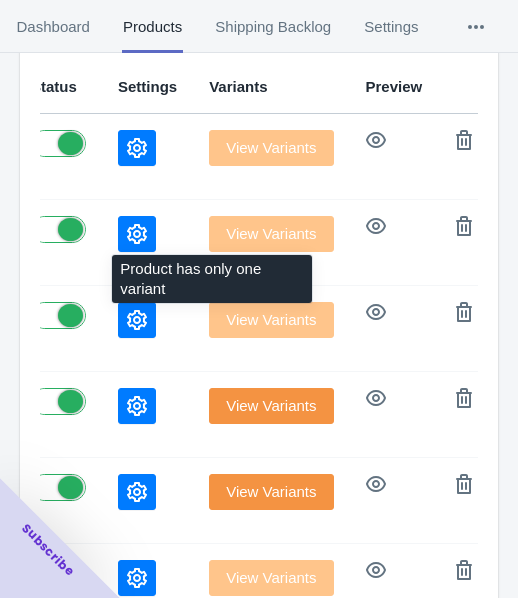 scroll, scrollTop: 300, scrollLeft: 0, axis: vertical 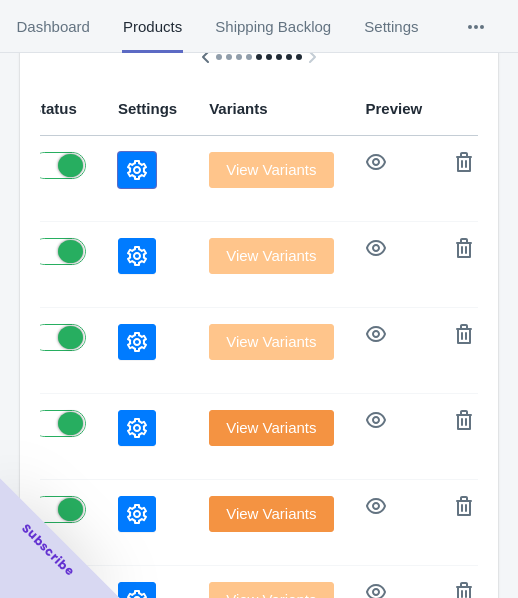 click at bounding box center [137, 170] 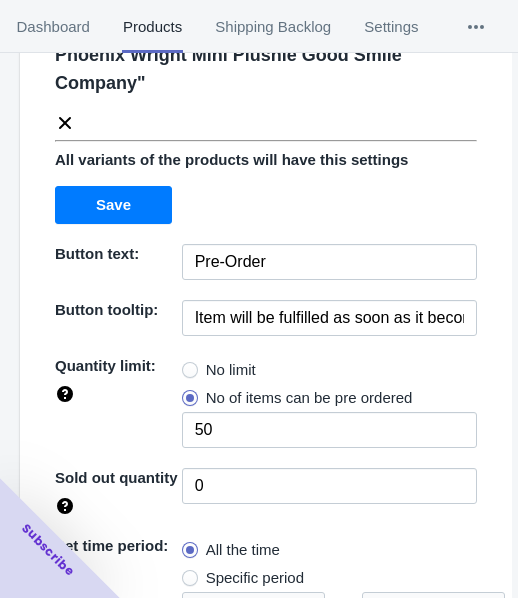 scroll, scrollTop: 290, scrollLeft: 0, axis: vertical 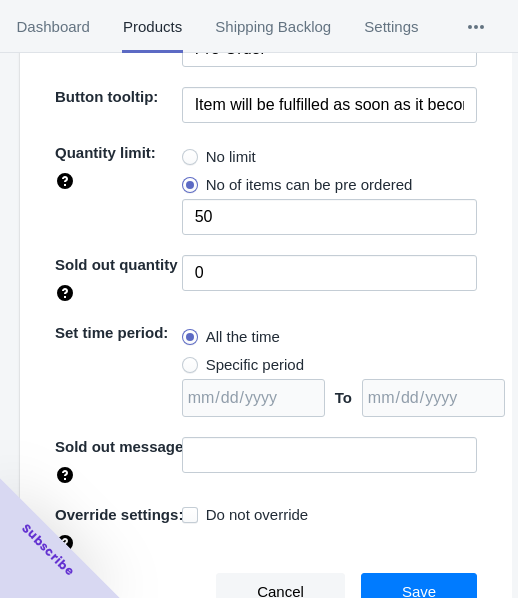 drag, startPoint x: 205, startPoint y: 152, endPoint x: 262, endPoint y: 246, distance: 109.9318 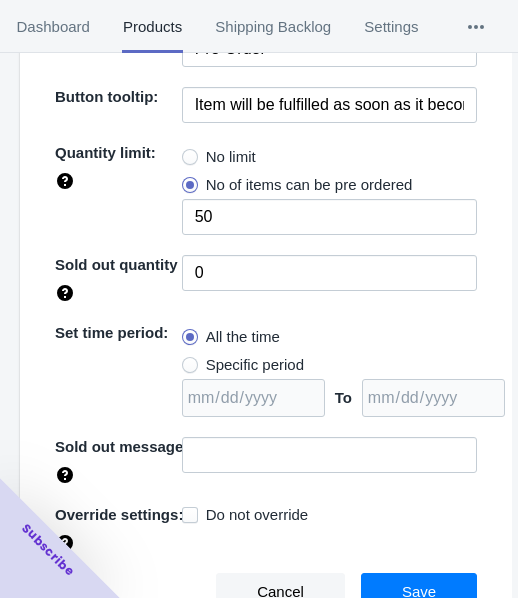 click on "No limit" at bounding box center [231, 157] 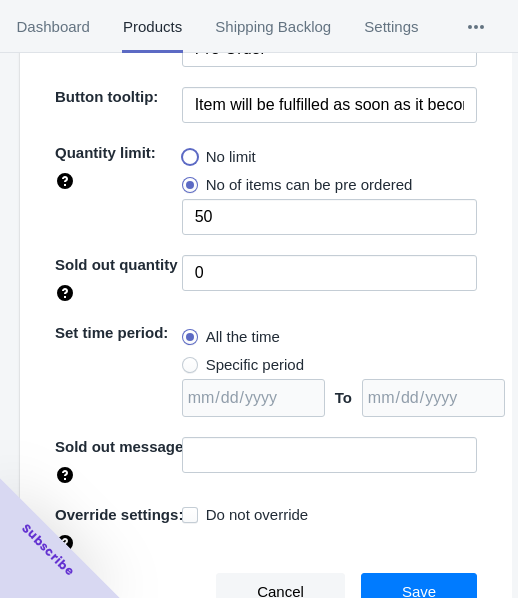 radio on "true" 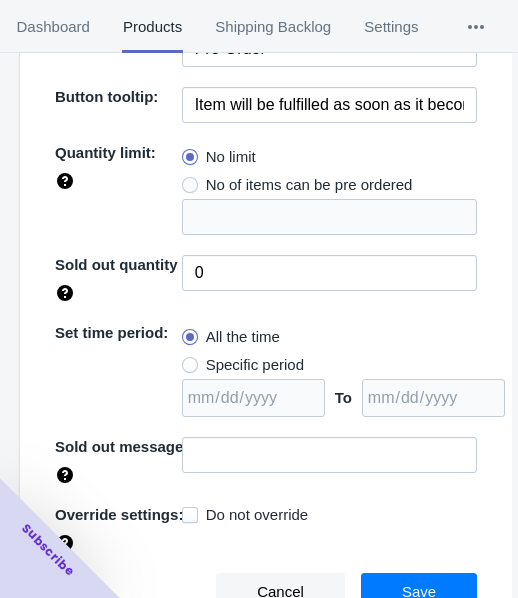 click on "Specific period" at bounding box center (255, 365) 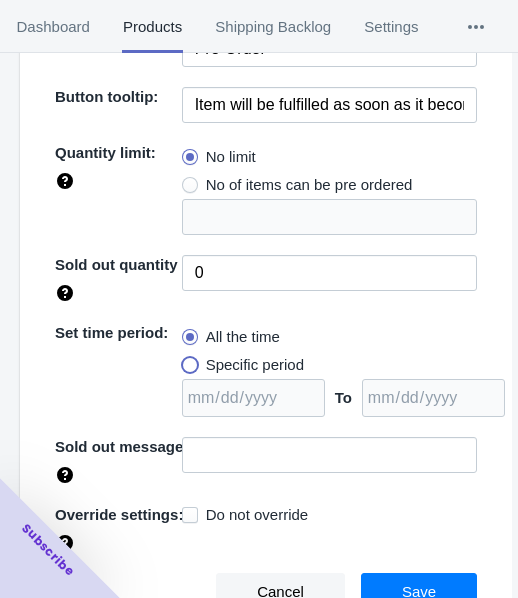 radio on "true" 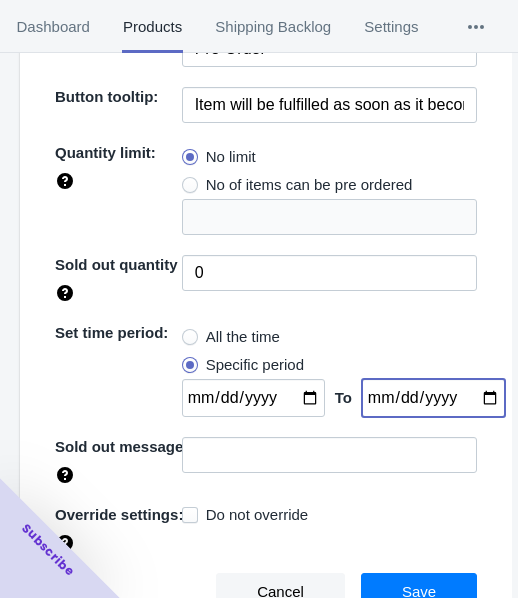 click at bounding box center [433, 398] 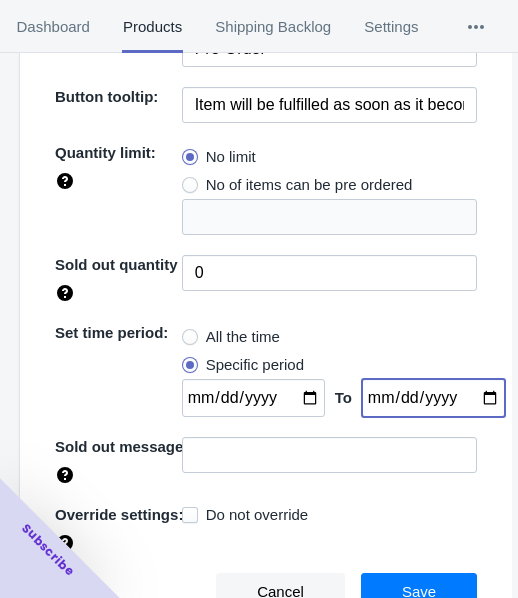 type on "[DATE]" 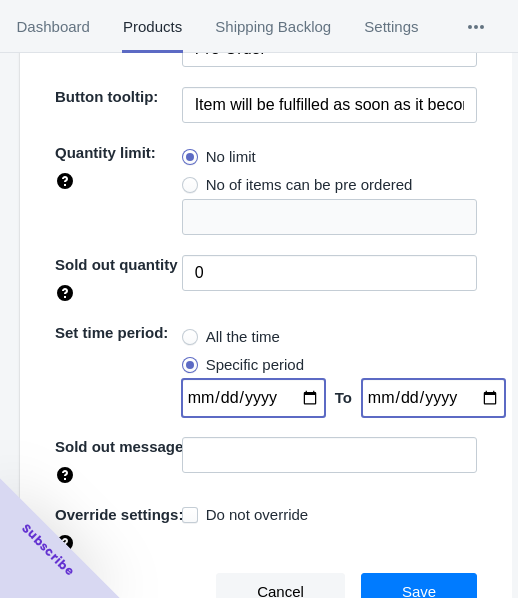 click at bounding box center (253, 398) 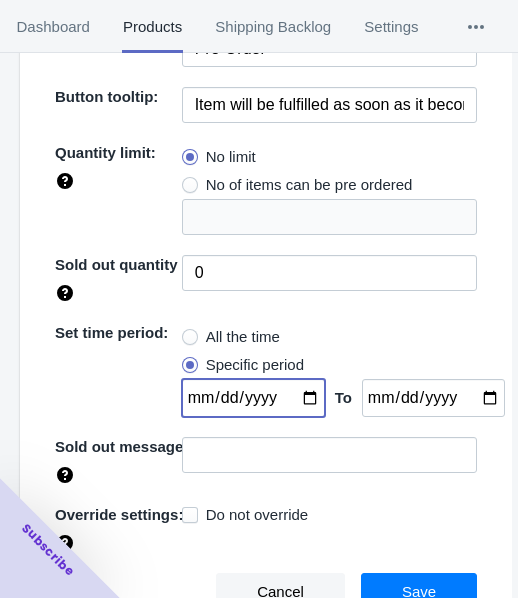 type on "[DATE]" 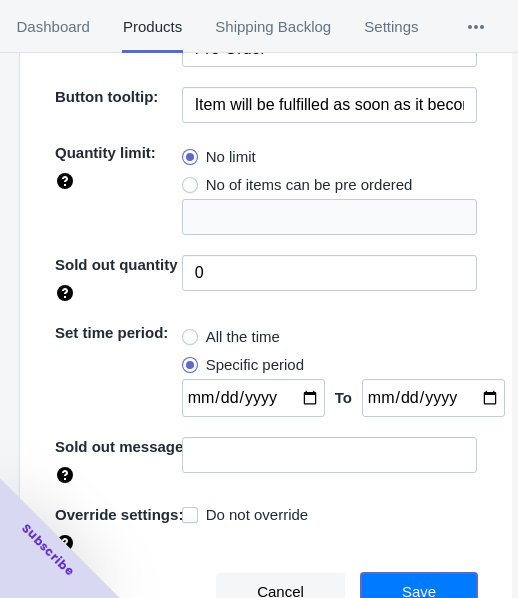 drag, startPoint x: 390, startPoint y: 585, endPoint x: 368, endPoint y: 572, distance: 25.553865 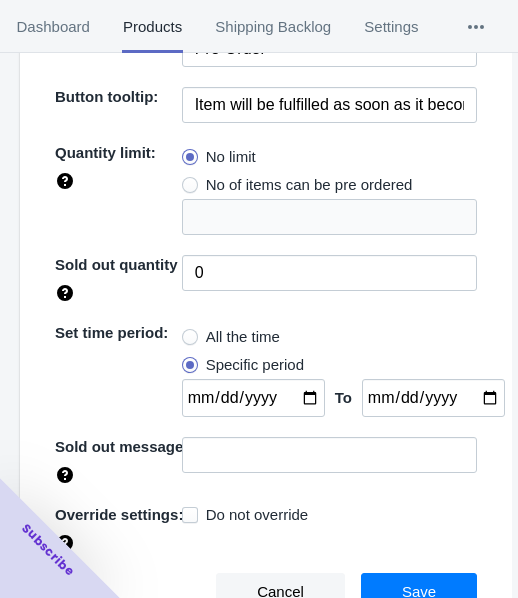 click on "Save" at bounding box center [419, 592] 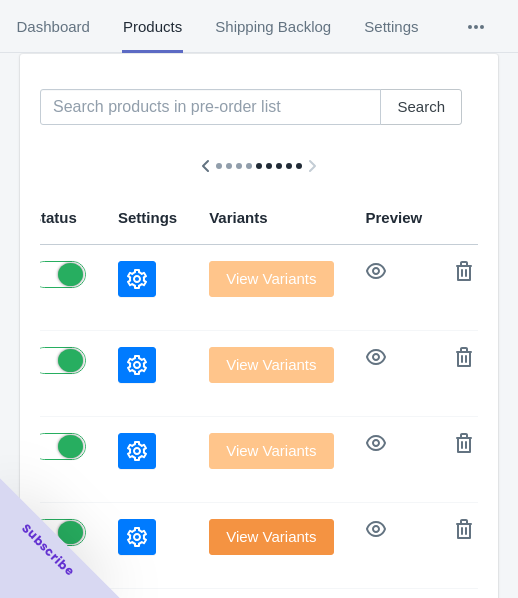 scroll, scrollTop: 100, scrollLeft: 0, axis: vertical 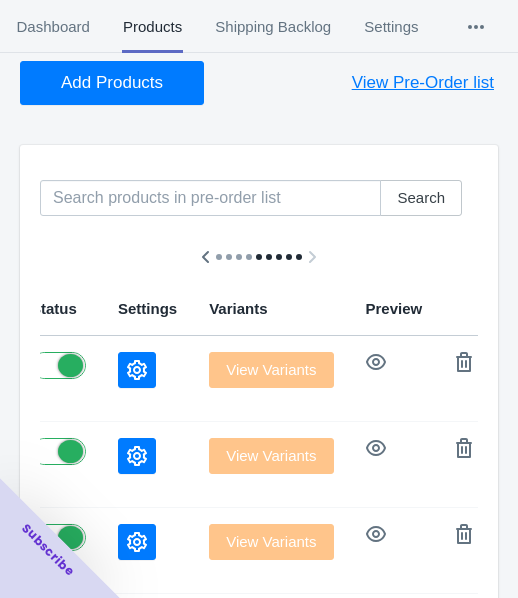 click on "Add Products" at bounding box center [112, 83] 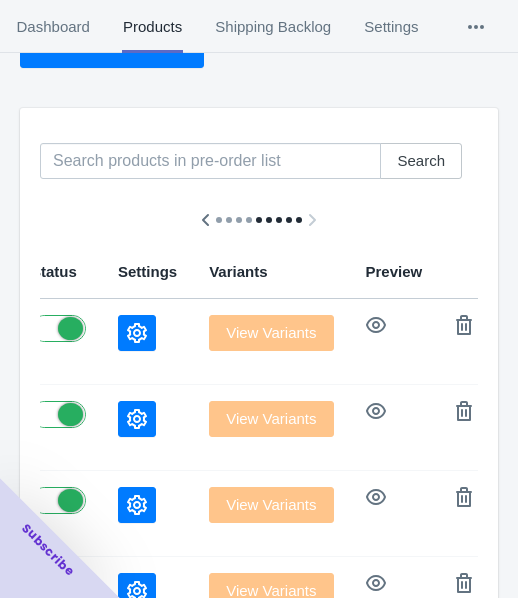 scroll, scrollTop: 200, scrollLeft: 0, axis: vertical 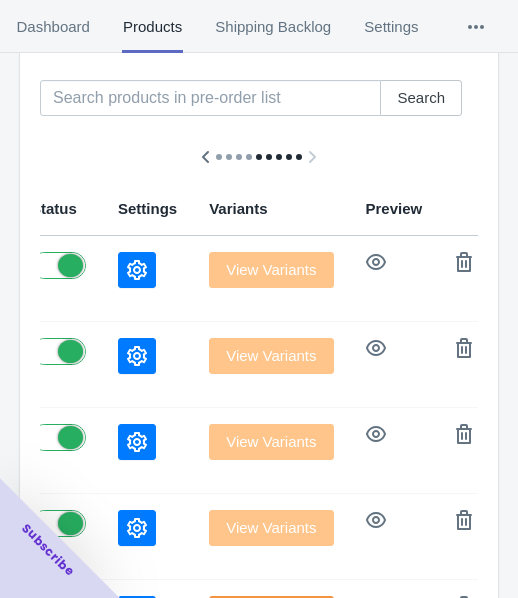 click at bounding box center [137, 270] 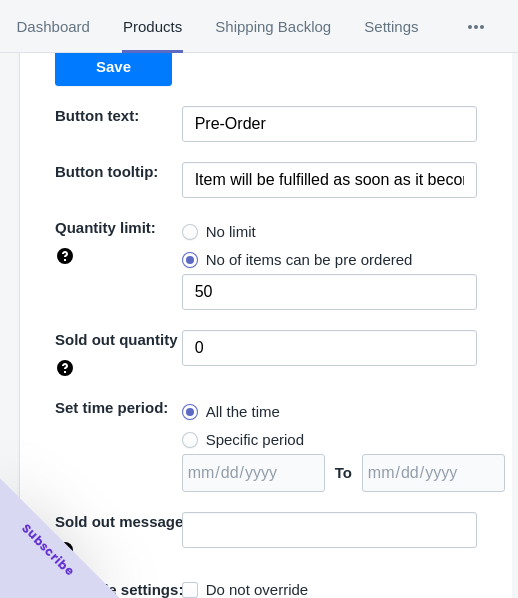 scroll, scrollTop: 190, scrollLeft: 0, axis: vertical 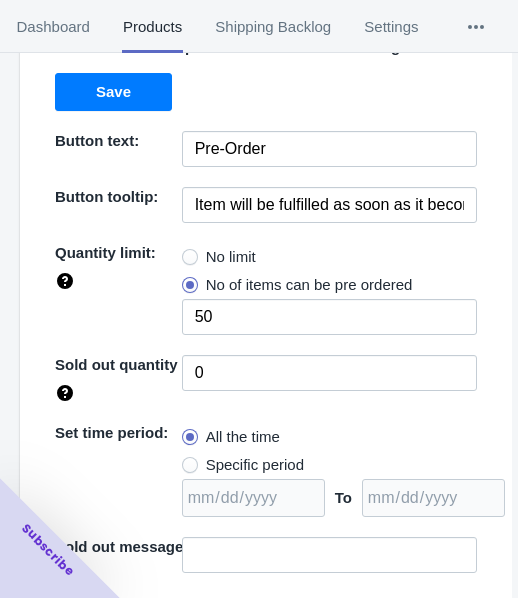 click on "No limit" at bounding box center [231, 257] 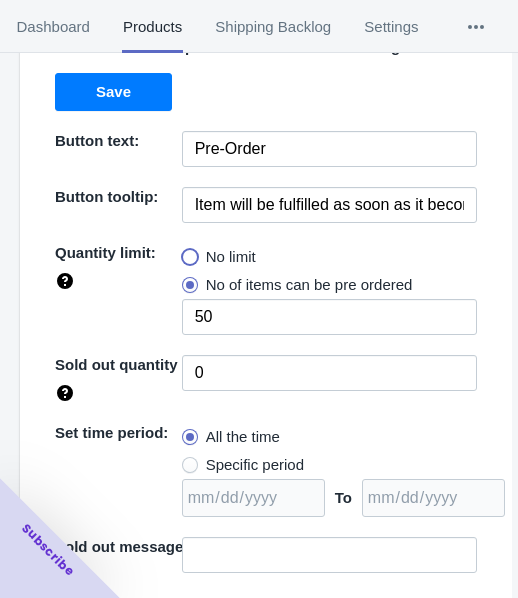 radio on "true" 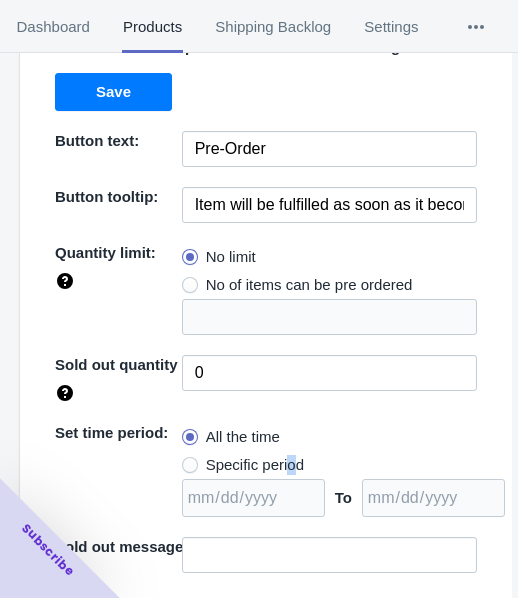 click on "Specific period" at bounding box center (243, 465) 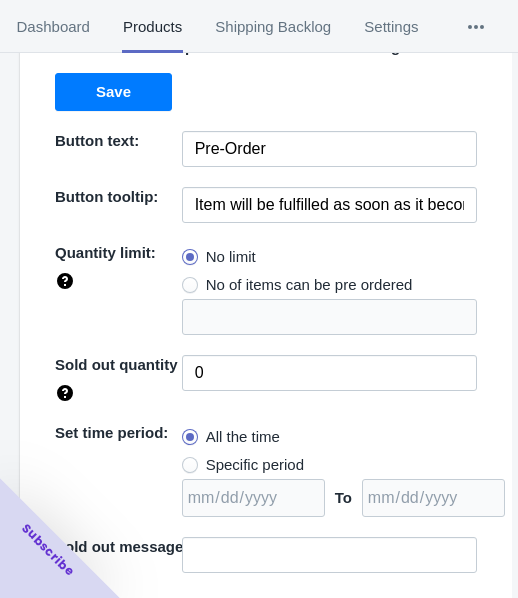 click on "Specific period" at bounding box center (255, 465) 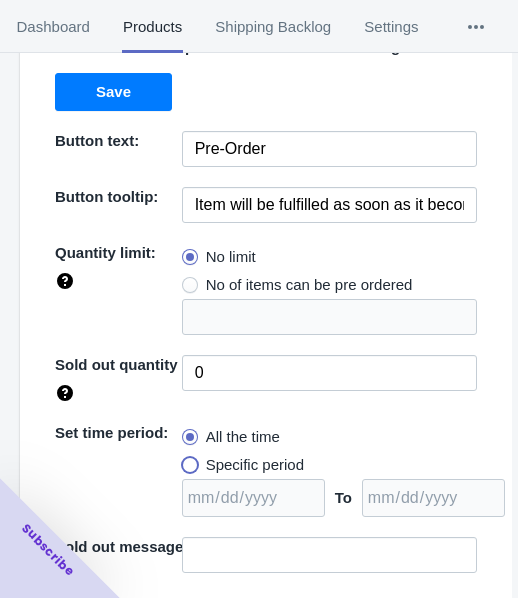 radio on "true" 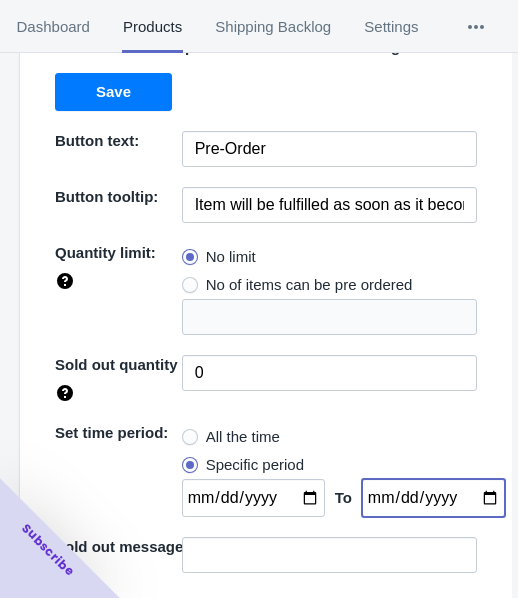 click at bounding box center [433, 498] 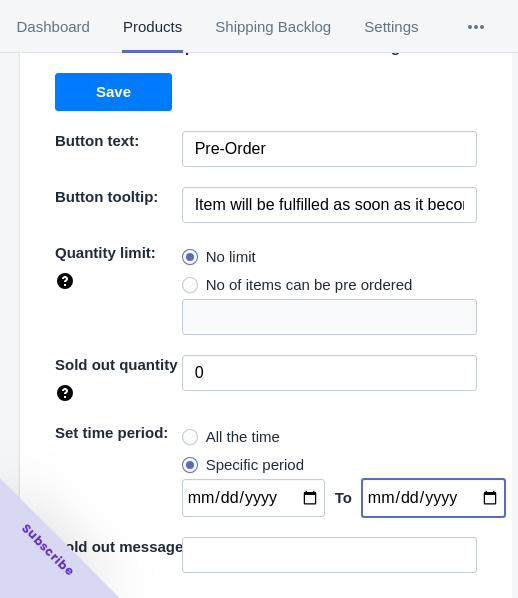type on "[DATE]" 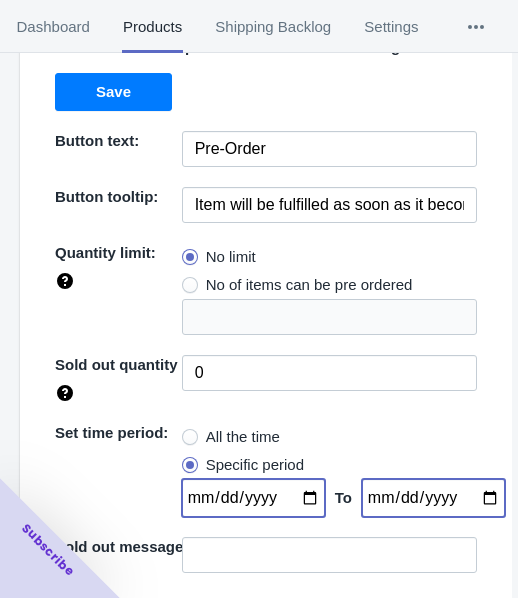 click at bounding box center (253, 498) 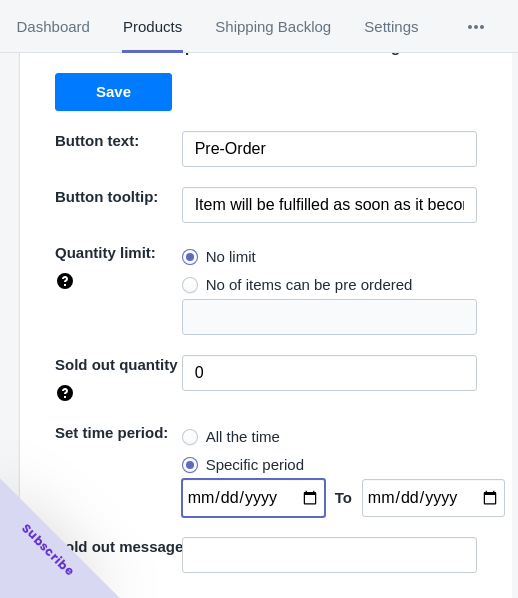 type on "[DATE]" 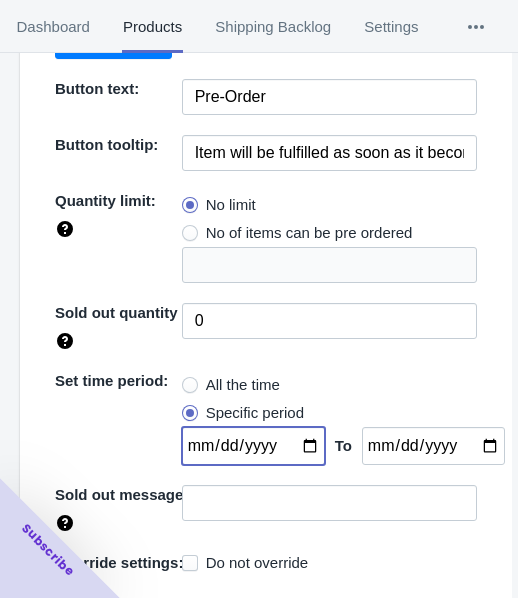 scroll, scrollTop: 290, scrollLeft: 0, axis: vertical 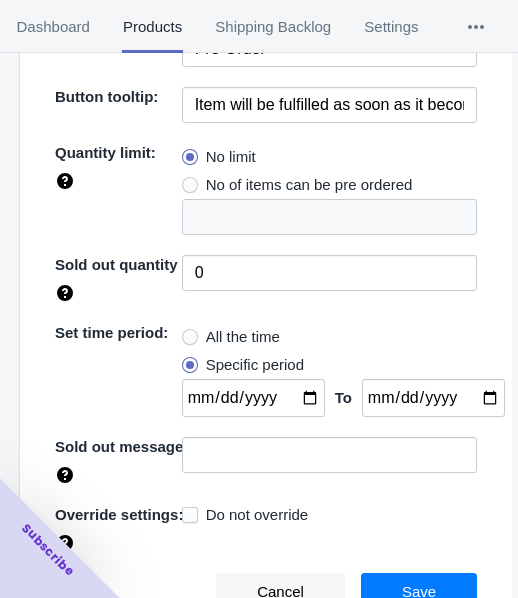 click on "Save" at bounding box center (419, 592) 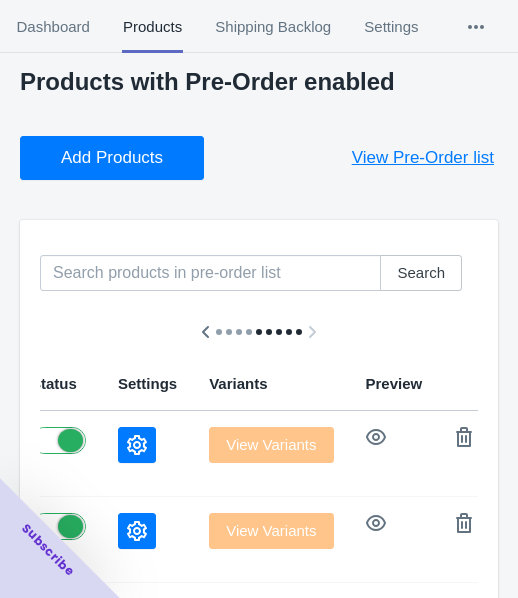 scroll, scrollTop: 0, scrollLeft: 0, axis: both 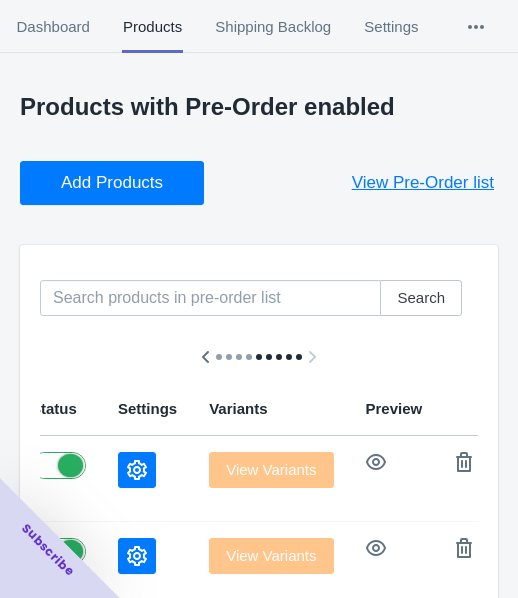 click on "Add Products View Pre-Order list" at bounding box center [251, 175] 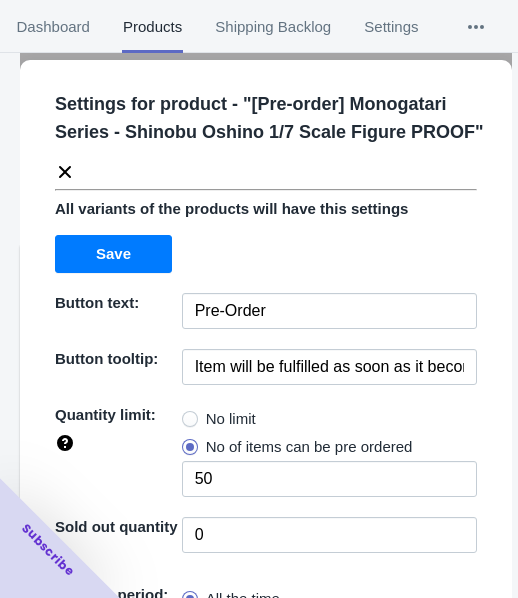 click on "No limit" at bounding box center [231, 419] 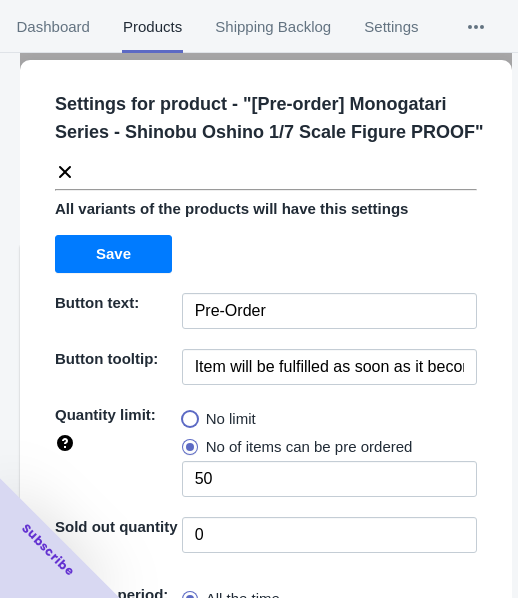 radio on "true" 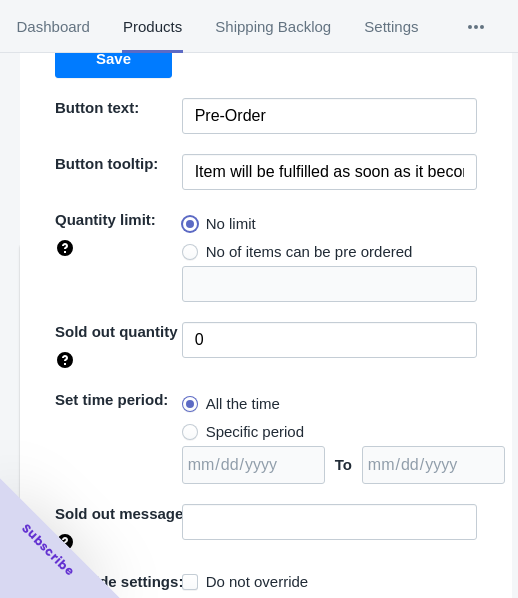 scroll, scrollTop: 200, scrollLeft: 0, axis: vertical 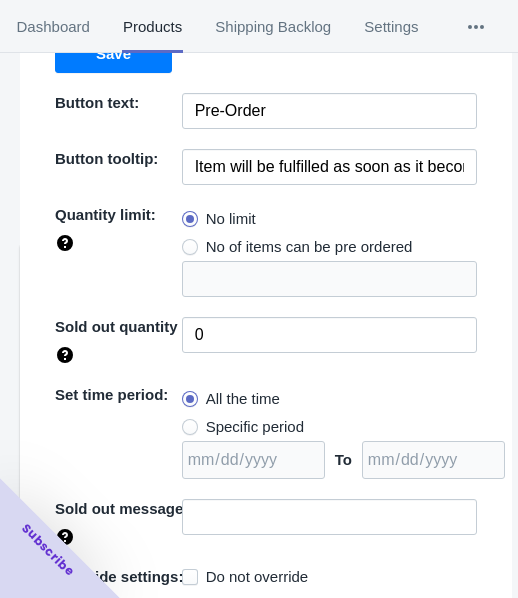 click on "Specific period" at bounding box center [255, 427] 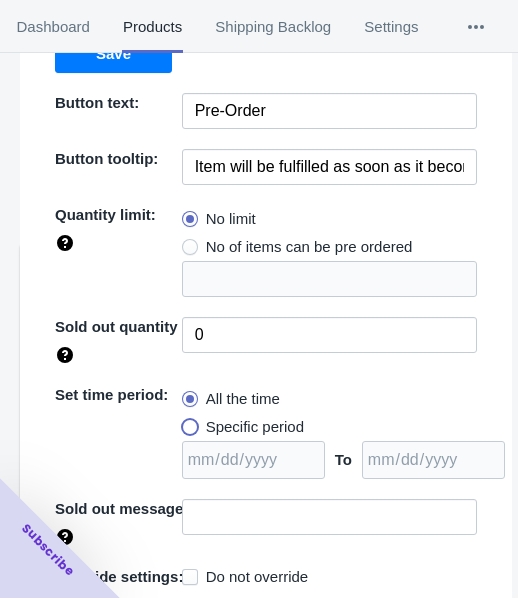 radio on "true" 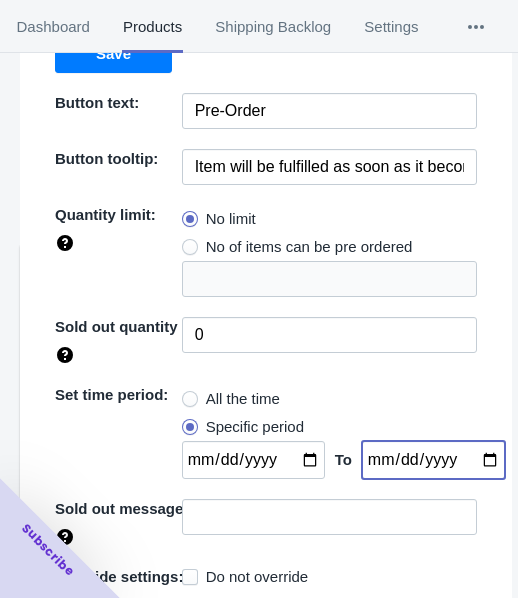 click at bounding box center [433, 460] 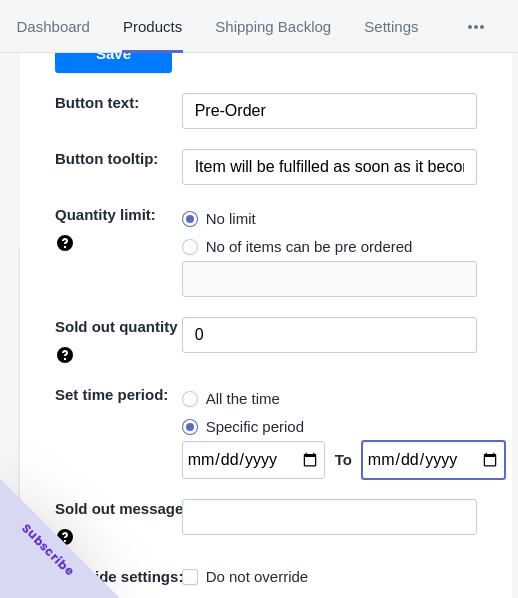 type on "2025-07-20" 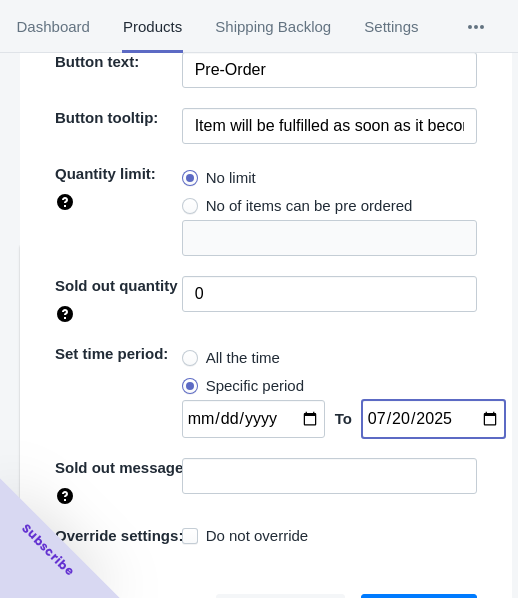 scroll, scrollTop: 262, scrollLeft: 0, axis: vertical 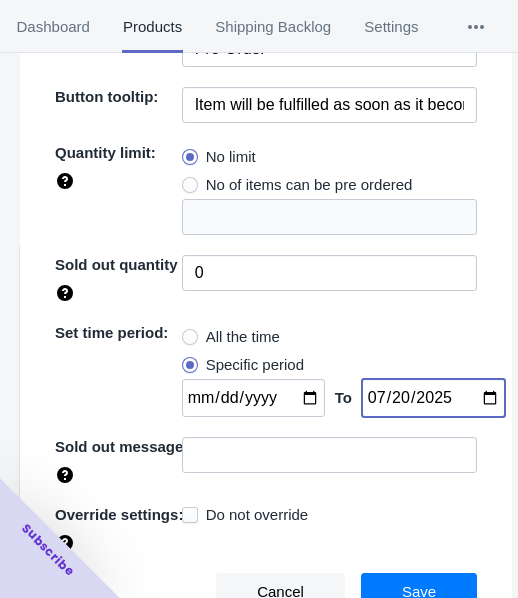 click on "Save" at bounding box center (419, 592) 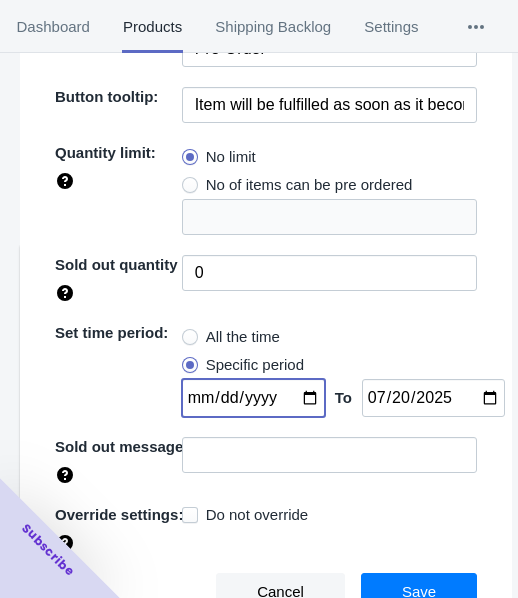 click at bounding box center [253, 398] 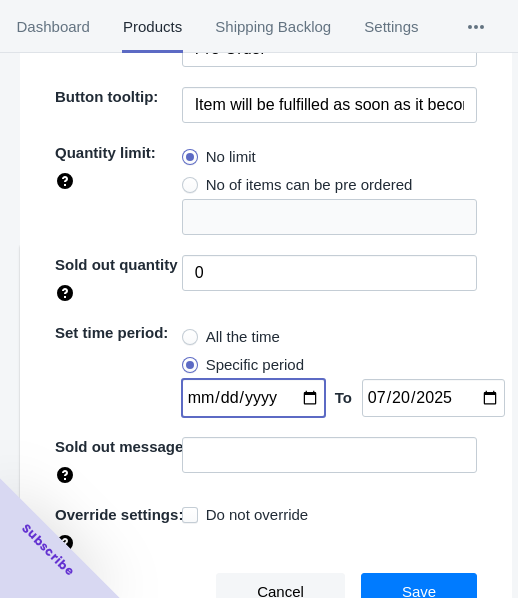 type on "[DATE]" 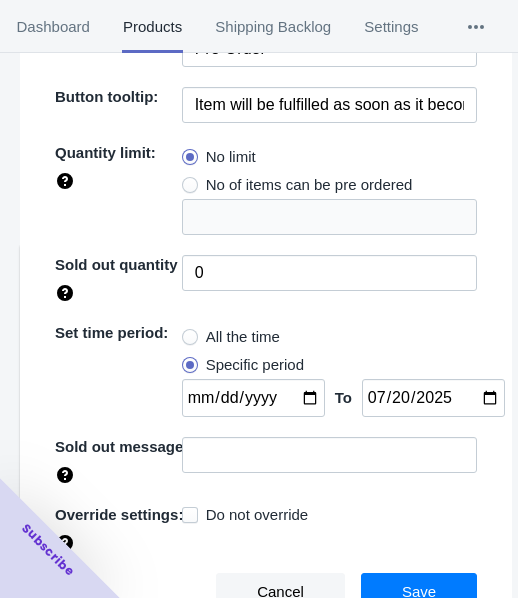 click on "Save" at bounding box center (419, 592) 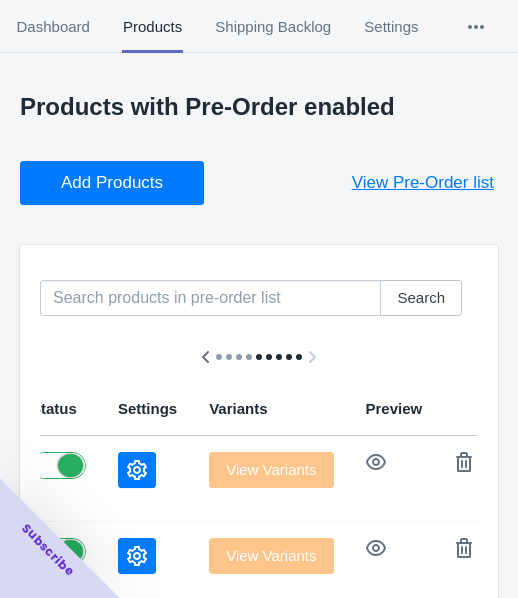 click on "Add Products" at bounding box center [112, 183] 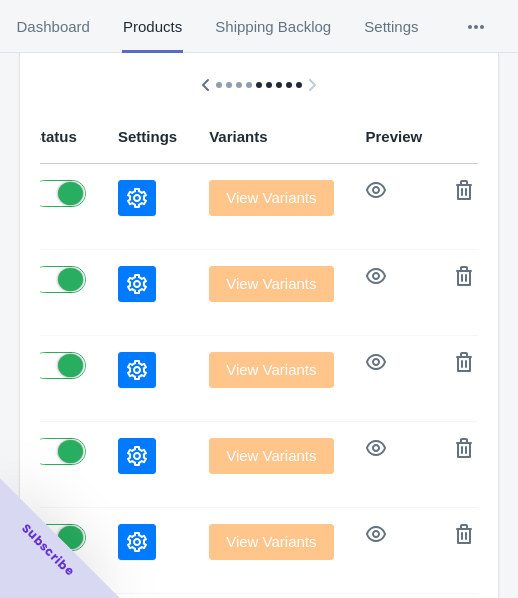 scroll, scrollTop: 300, scrollLeft: 0, axis: vertical 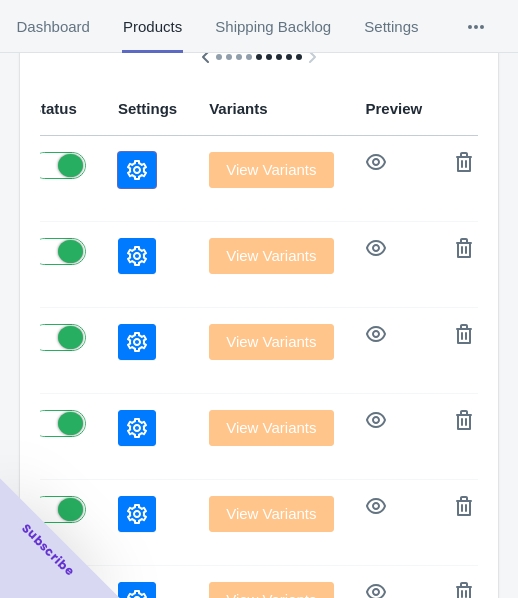 click at bounding box center (137, 170) 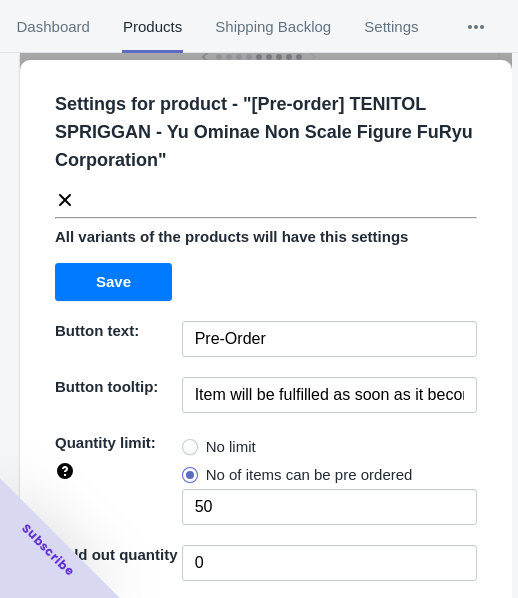 click on "No limit" at bounding box center (231, 447) 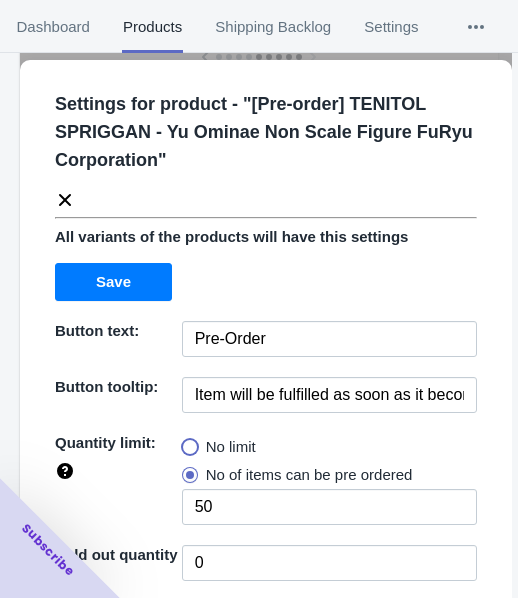 click on "No limit" at bounding box center [187, 442] 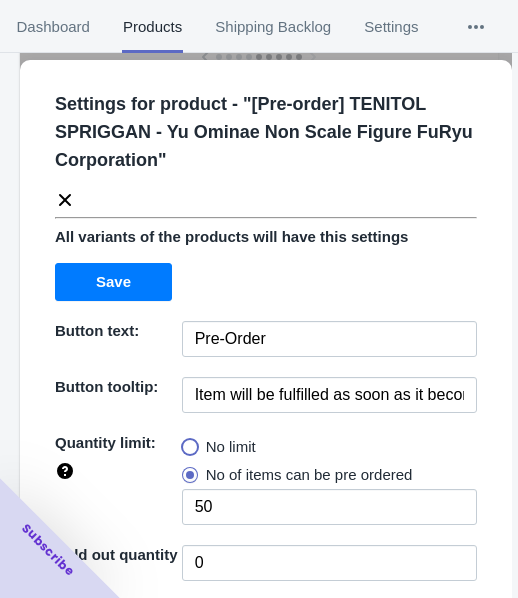 radio on "true" 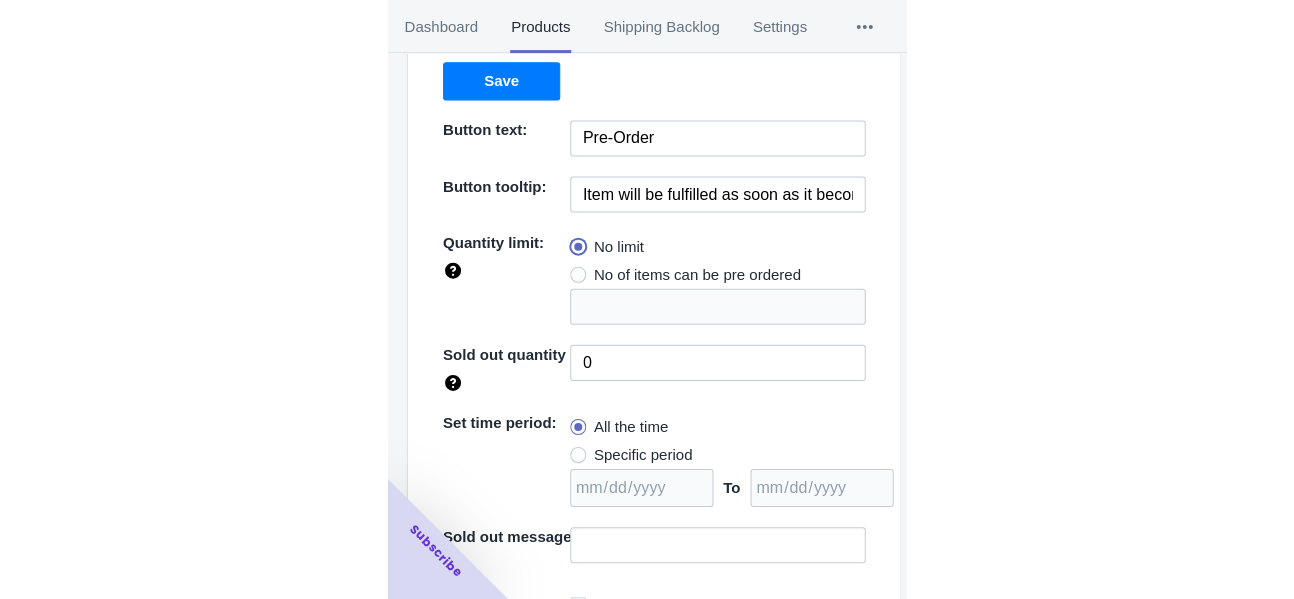 scroll, scrollTop: 290, scrollLeft: 0, axis: vertical 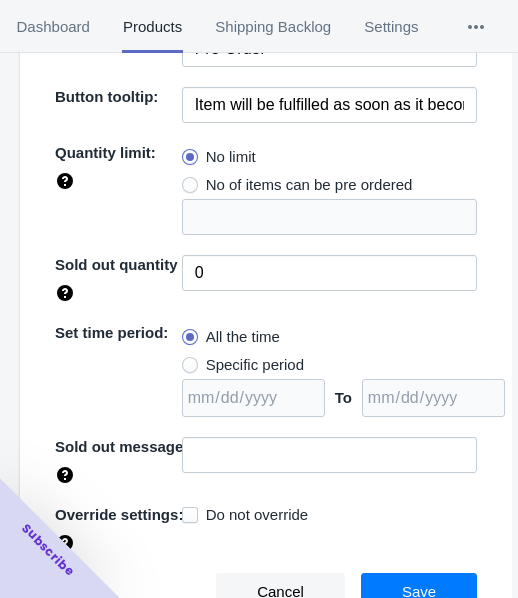 click on "Specific period" at bounding box center [255, 365] 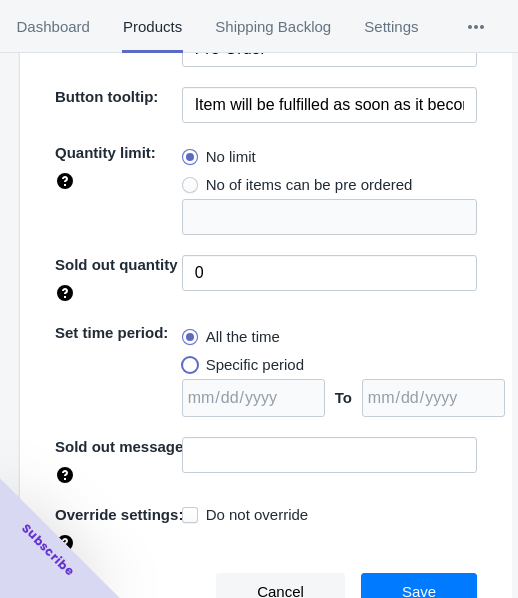 radio on "true" 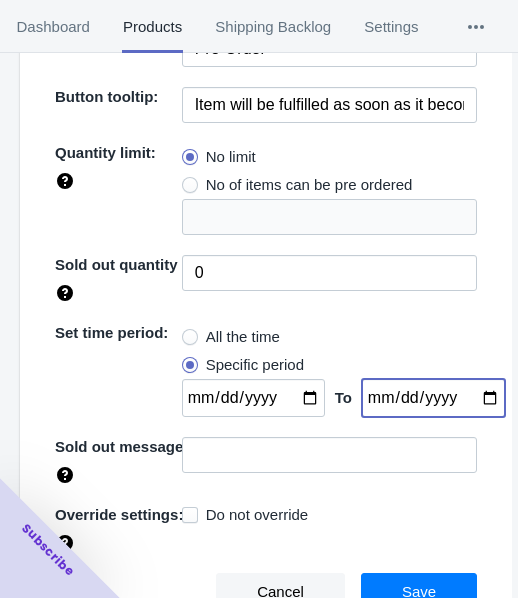 click at bounding box center (433, 398) 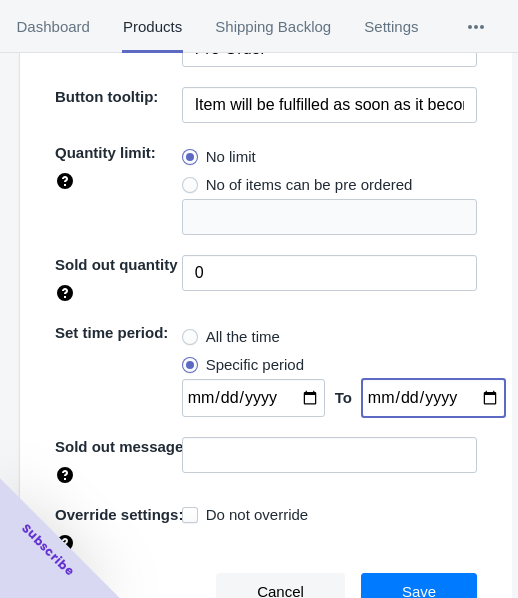 type on "[DATE]" 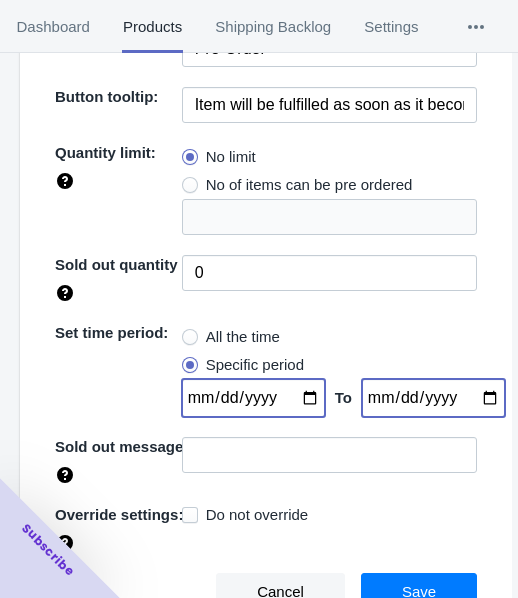 click at bounding box center (253, 398) 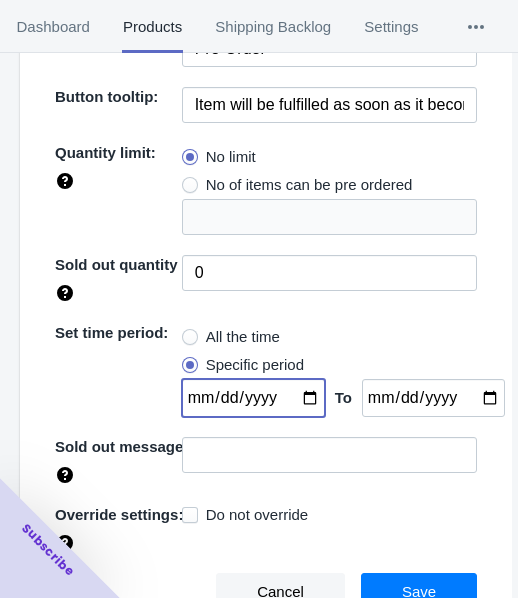type on "[DATE]" 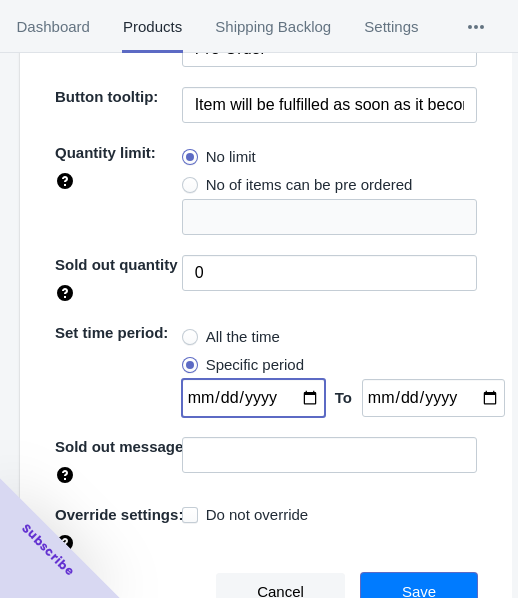 click on "Save" at bounding box center (419, 592) 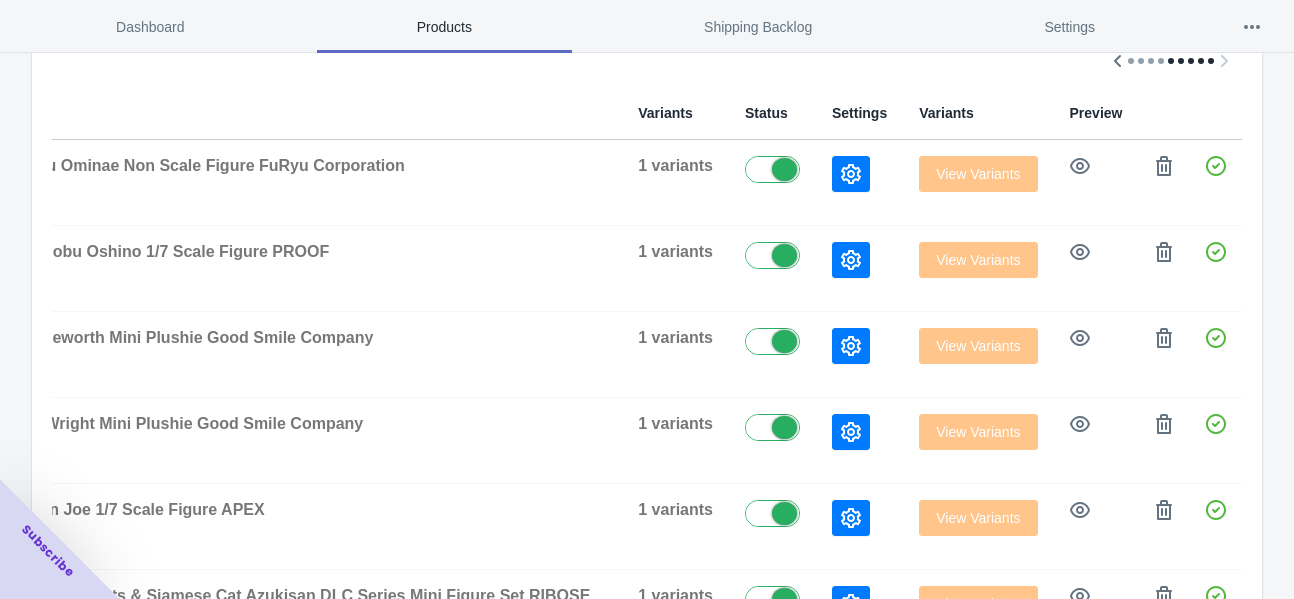 scroll, scrollTop: 0, scrollLeft: 308, axis: horizontal 